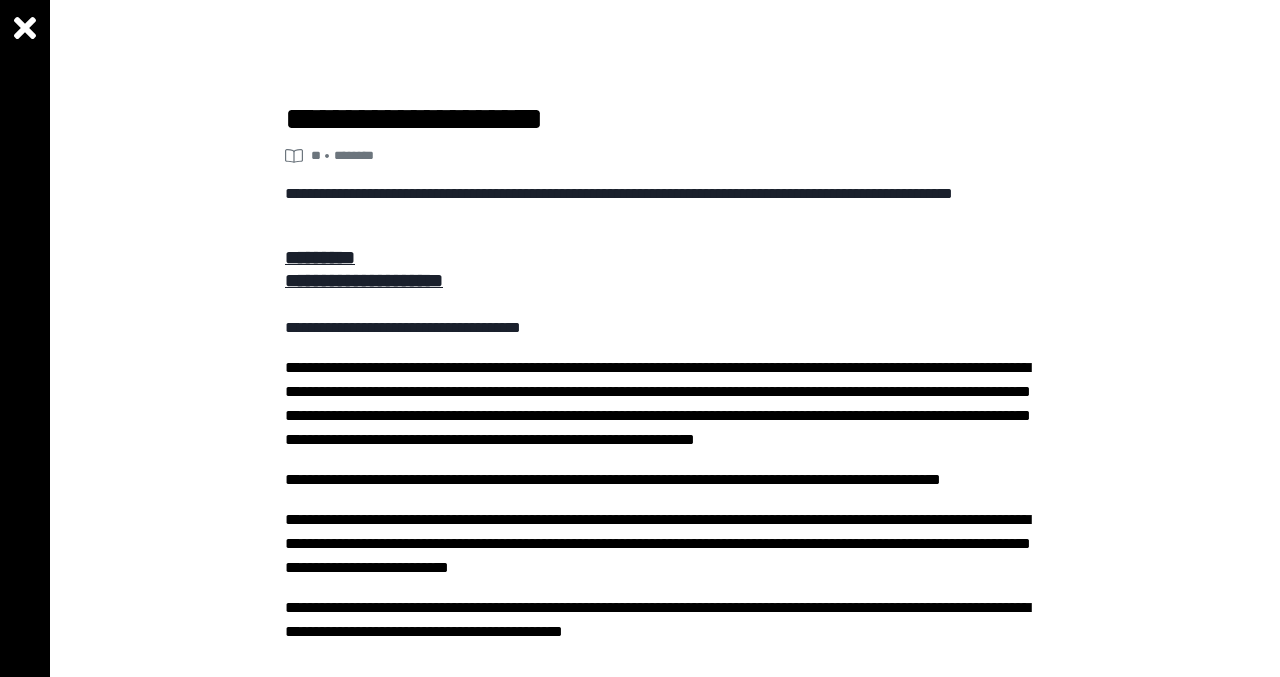 scroll, scrollTop: 0, scrollLeft: 0, axis: both 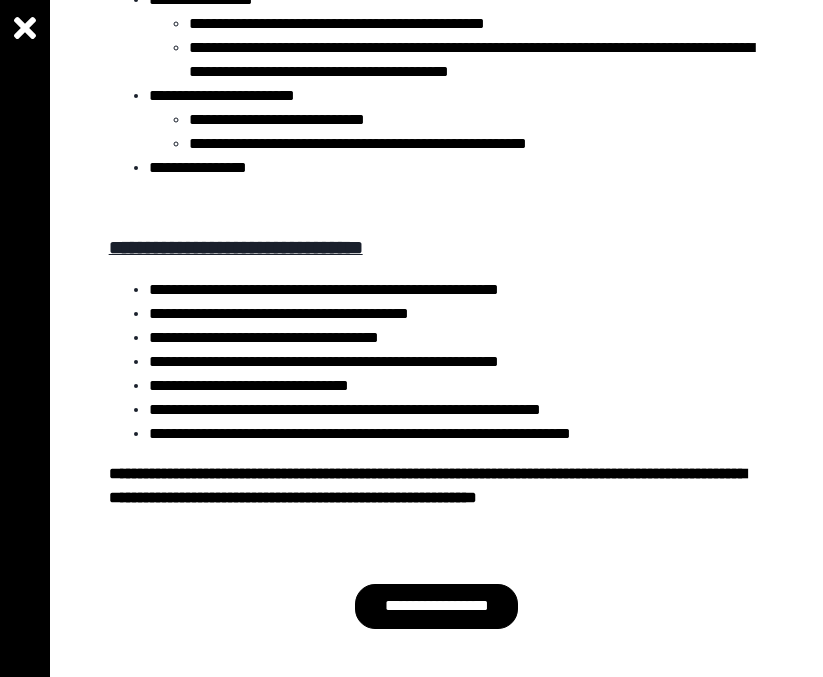 click on "**********" at bounding box center [437, 606] 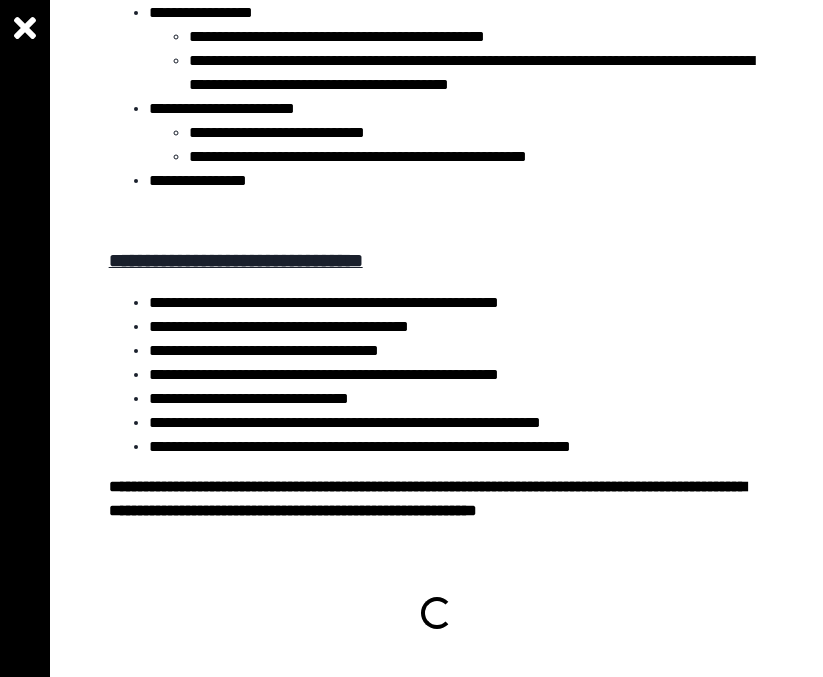 scroll, scrollTop: 3981, scrollLeft: 0, axis: vertical 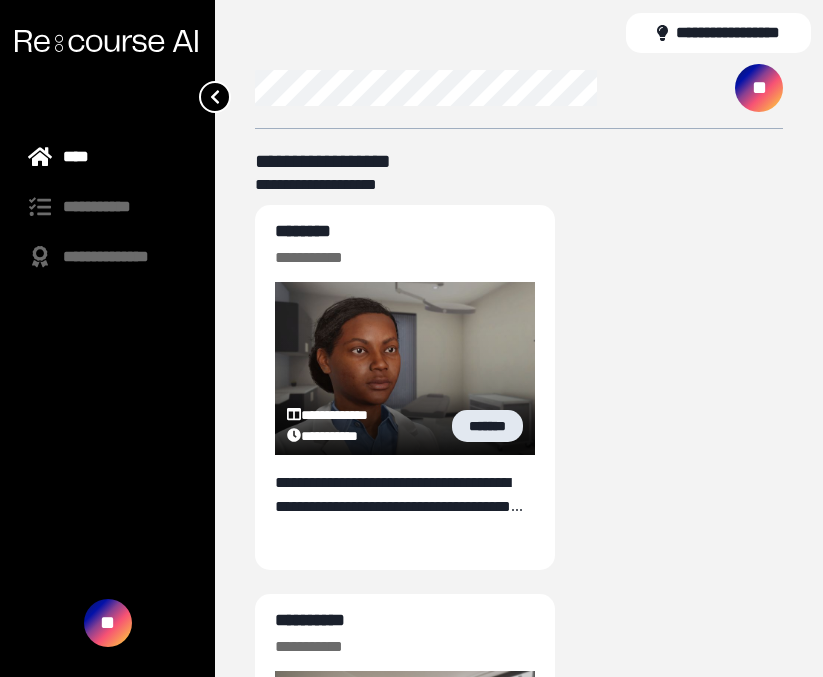 click on "*******" at bounding box center [487, 426] 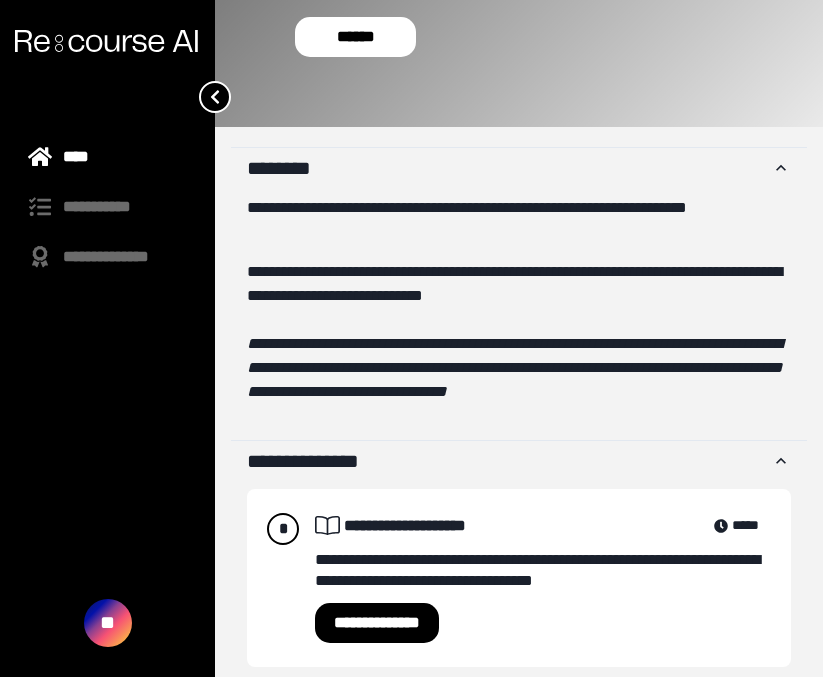 scroll, scrollTop: 252, scrollLeft: 0, axis: vertical 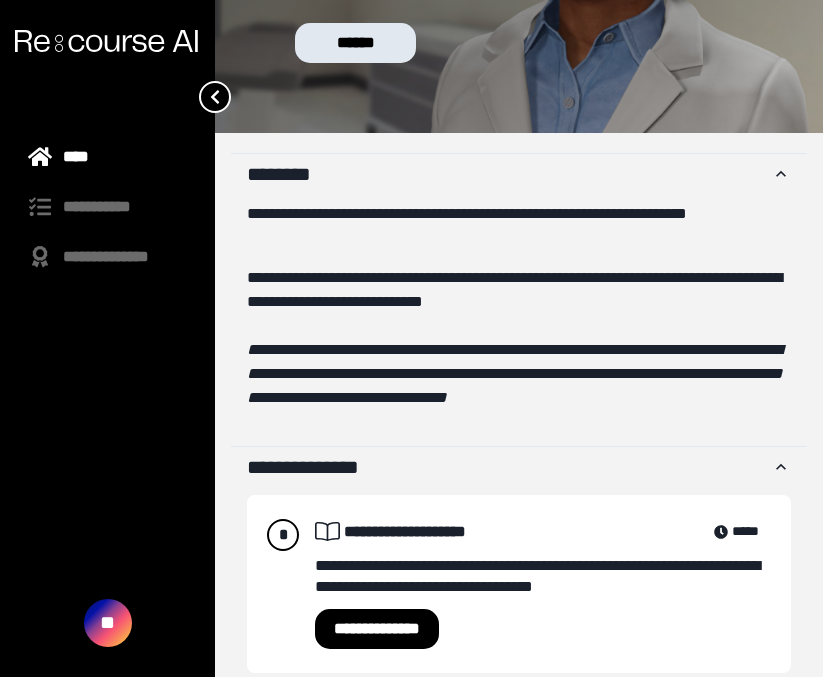 click on "******" at bounding box center [355, 43] 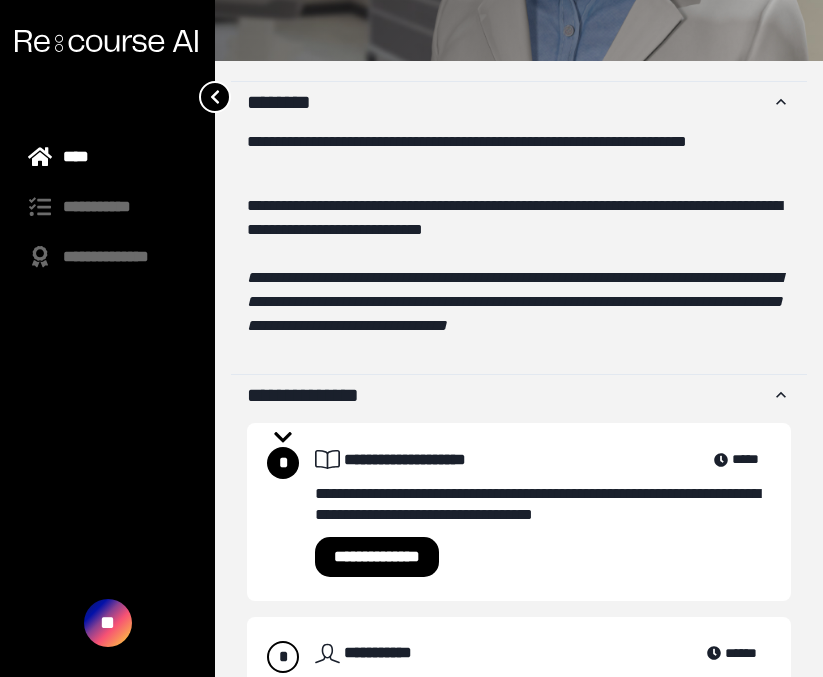 scroll, scrollTop: 482, scrollLeft: 0, axis: vertical 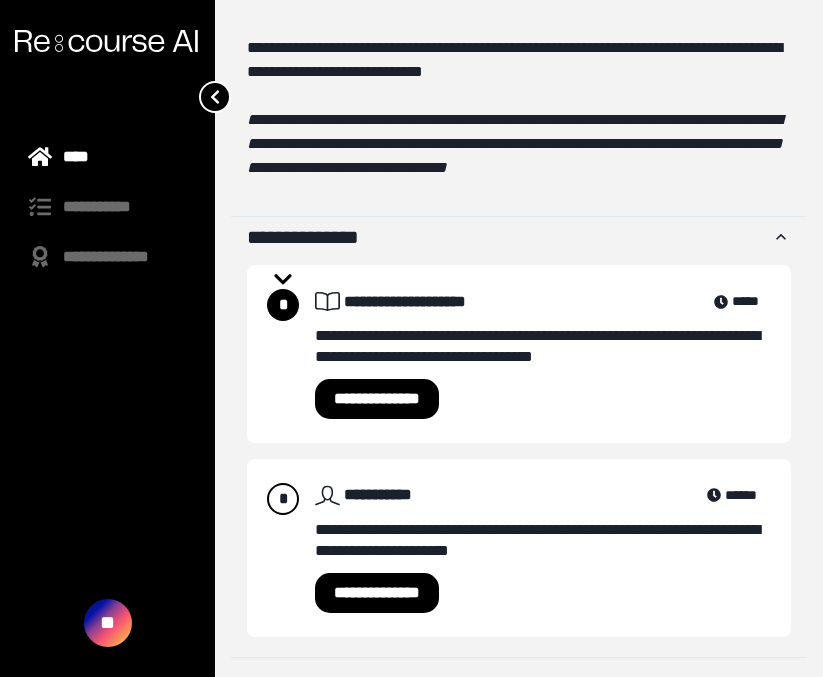 click on "**********" at bounding box center [377, 399] 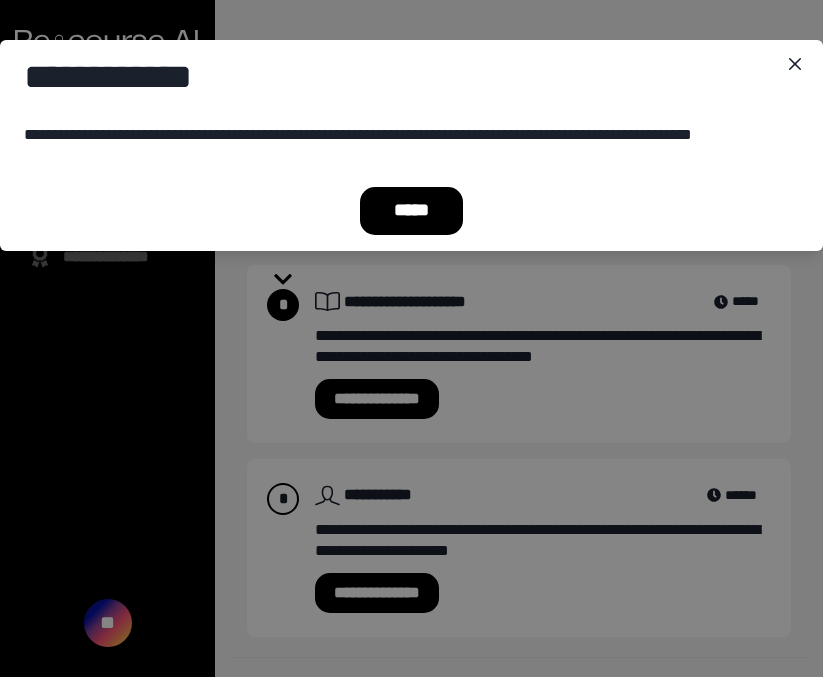 click on "*****" at bounding box center [412, 211] 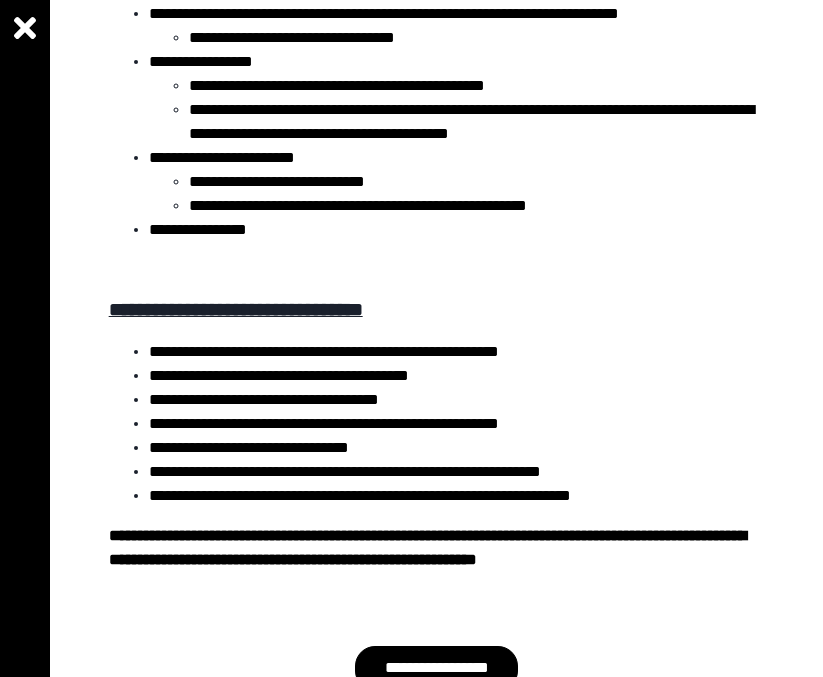 scroll, scrollTop: 3994, scrollLeft: 0, axis: vertical 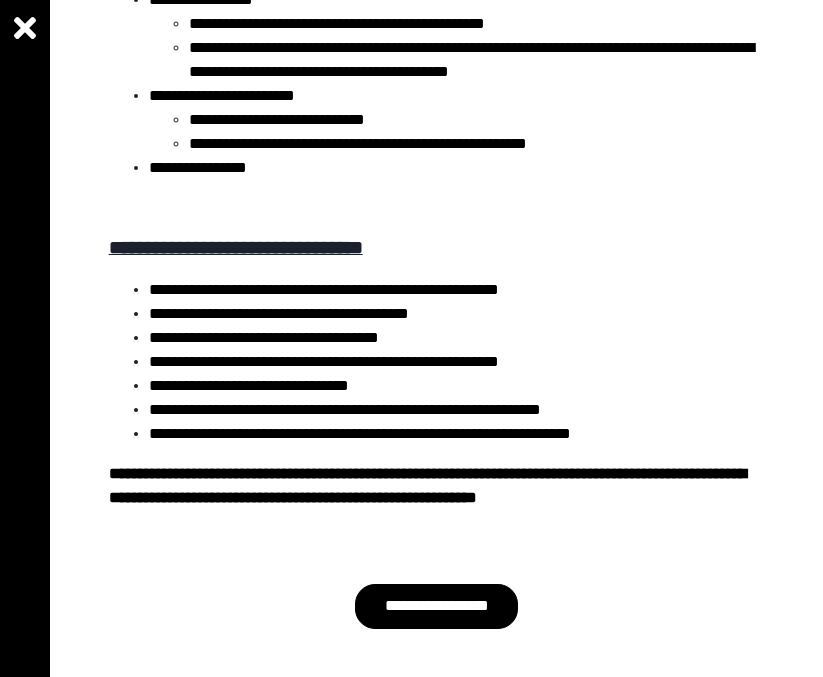 click on "**********" at bounding box center [437, 606] 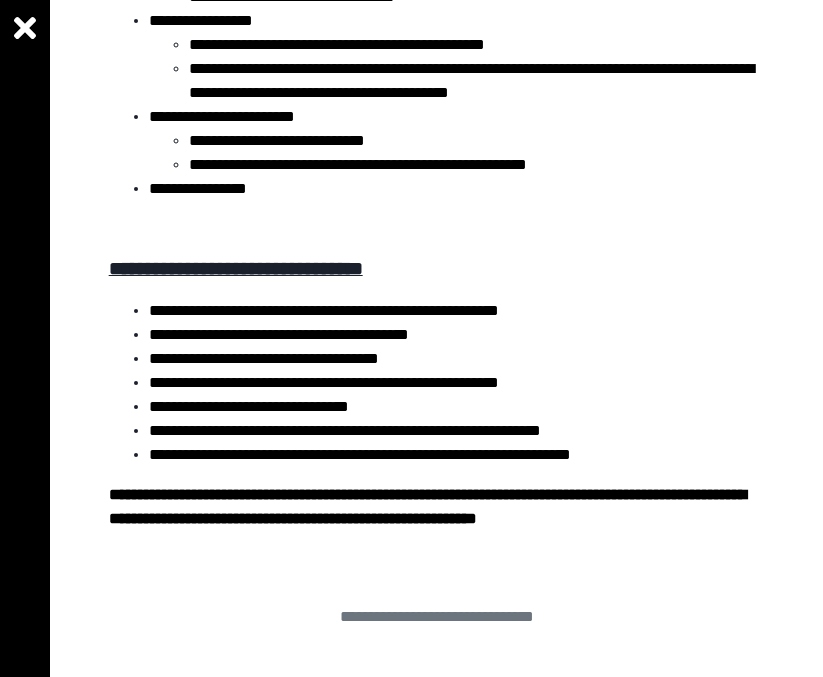 scroll, scrollTop: 3973, scrollLeft: 0, axis: vertical 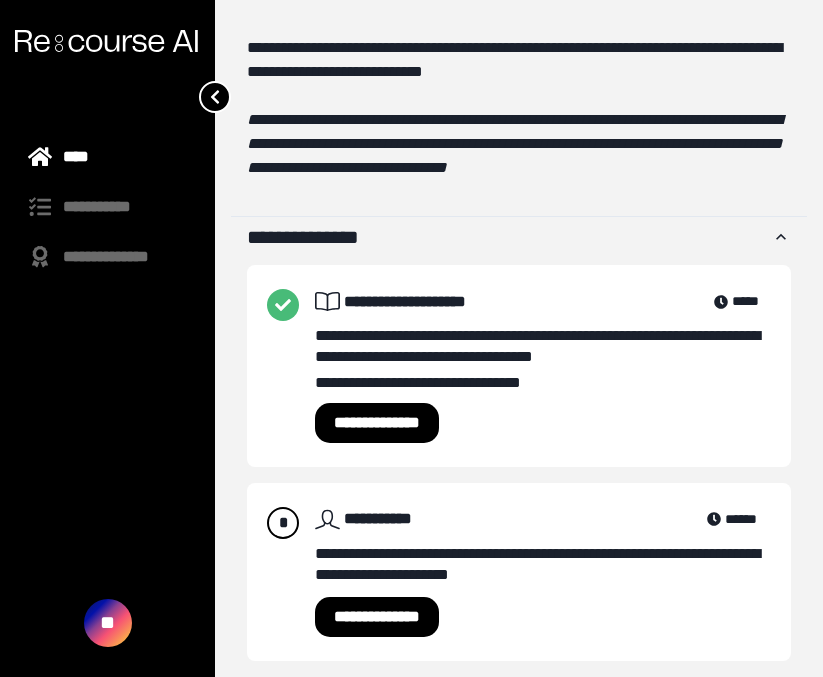 click on "**********" at bounding box center (377, 617) 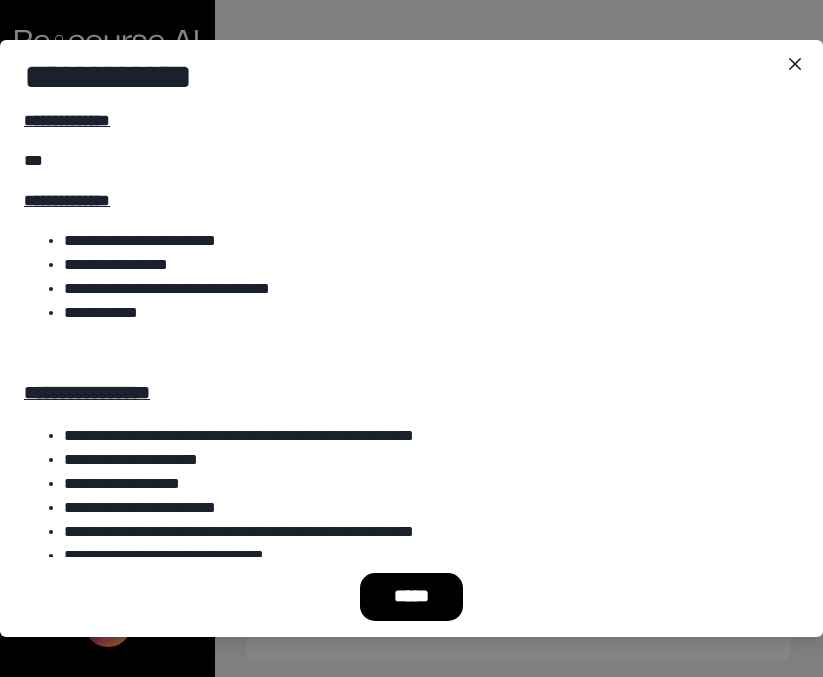 scroll, scrollTop: 6057, scrollLeft: 0, axis: vertical 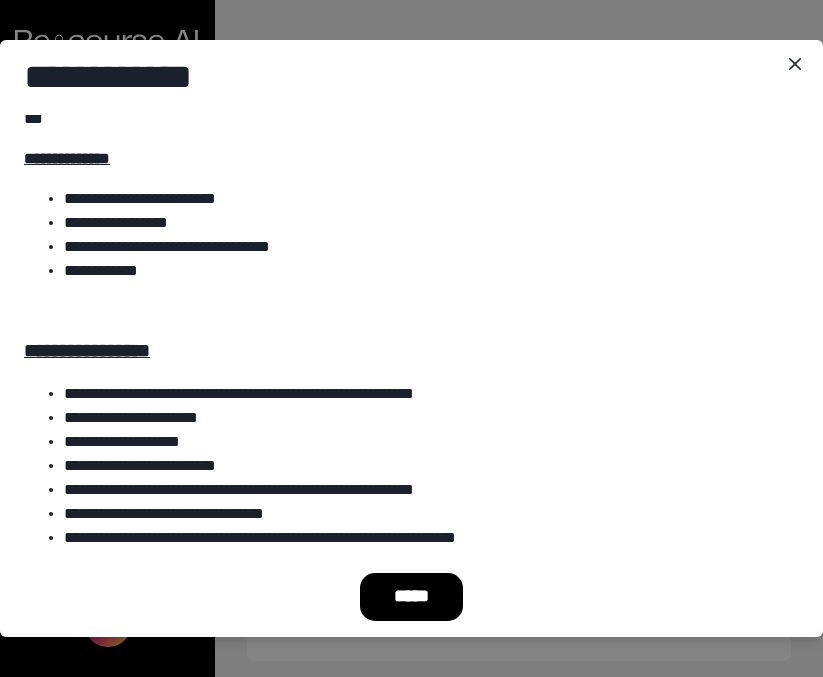 click on "*****" at bounding box center (412, 597) 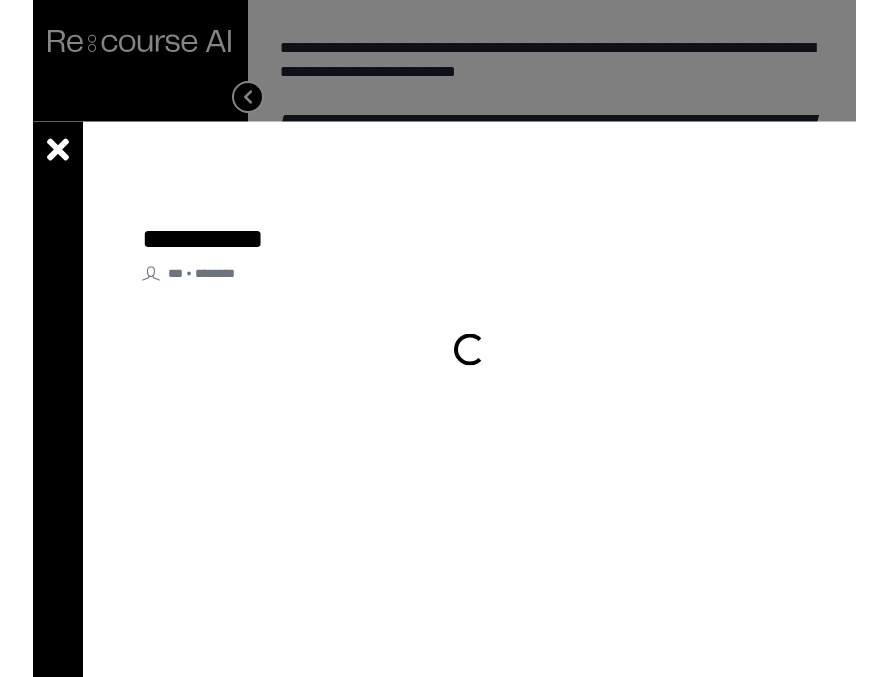 scroll, scrollTop: 506, scrollLeft: 0, axis: vertical 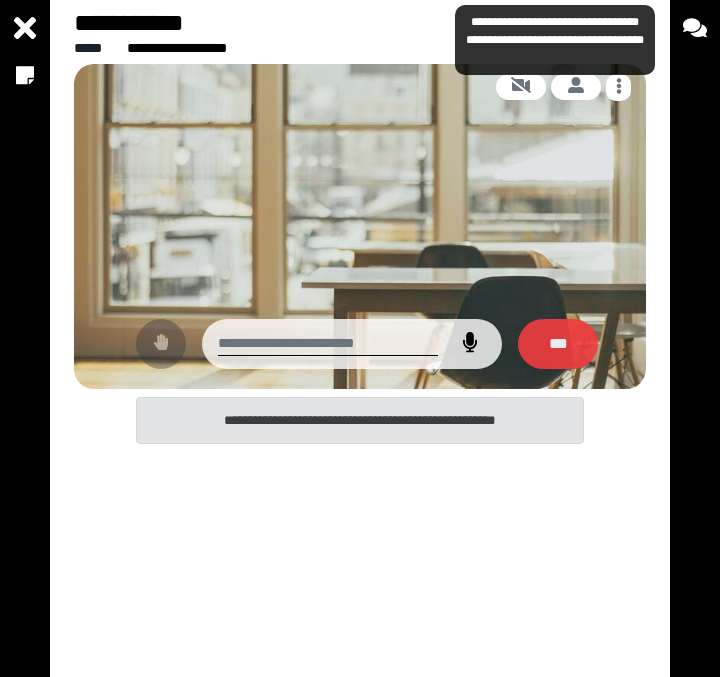 click at bounding box center [328, 344] 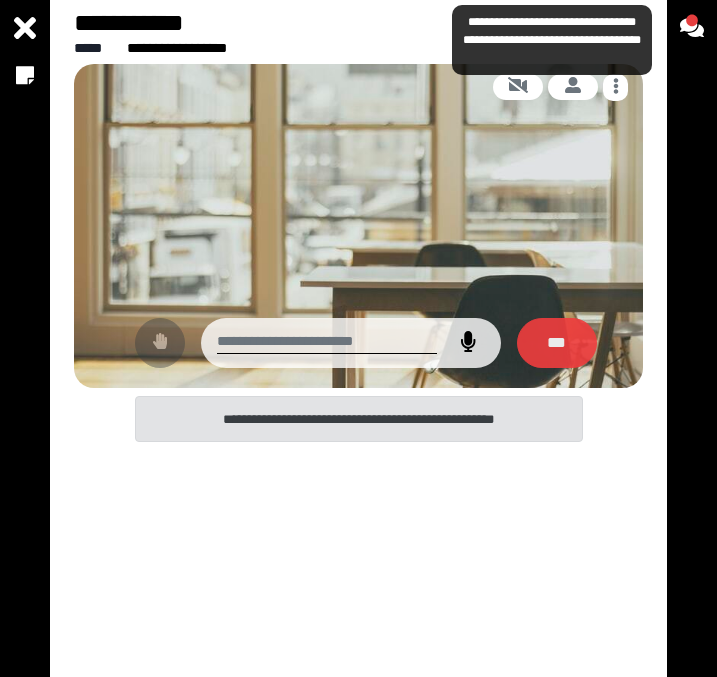 click at bounding box center (327, 342) 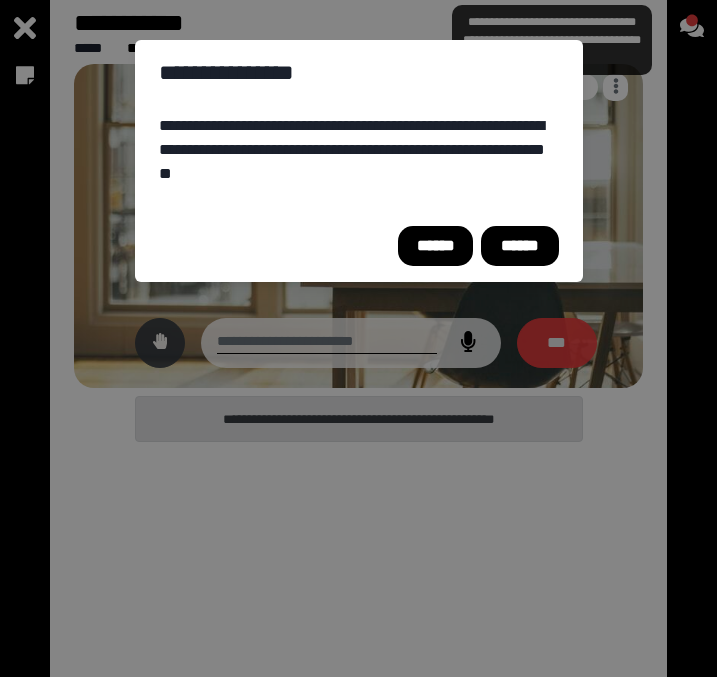 click on "******" at bounding box center [435, 246] 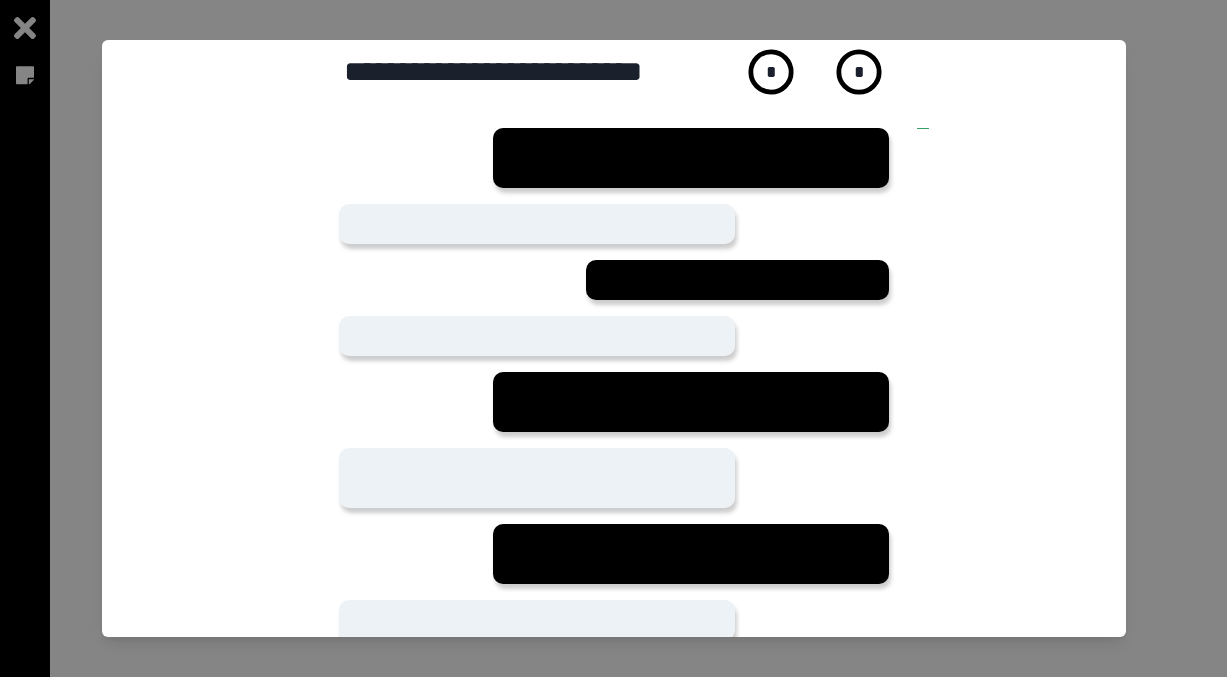 scroll, scrollTop: 592, scrollLeft: 0, axis: vertical 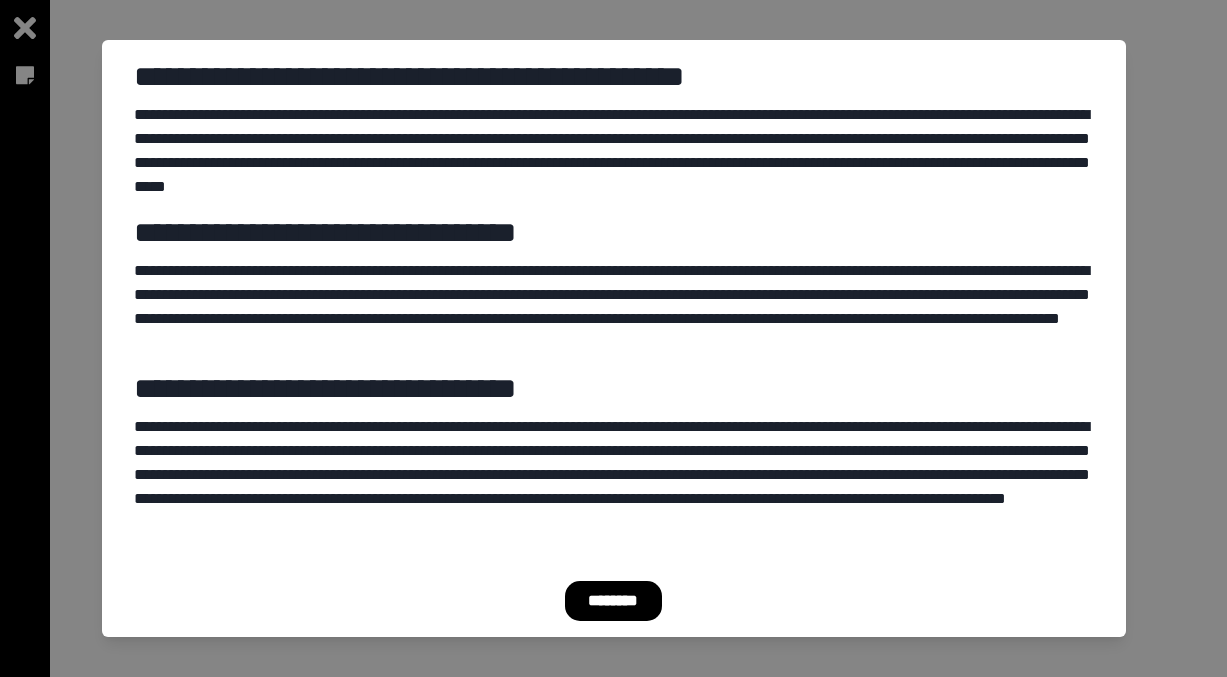 click on "********" at bounding box center (613, 601) 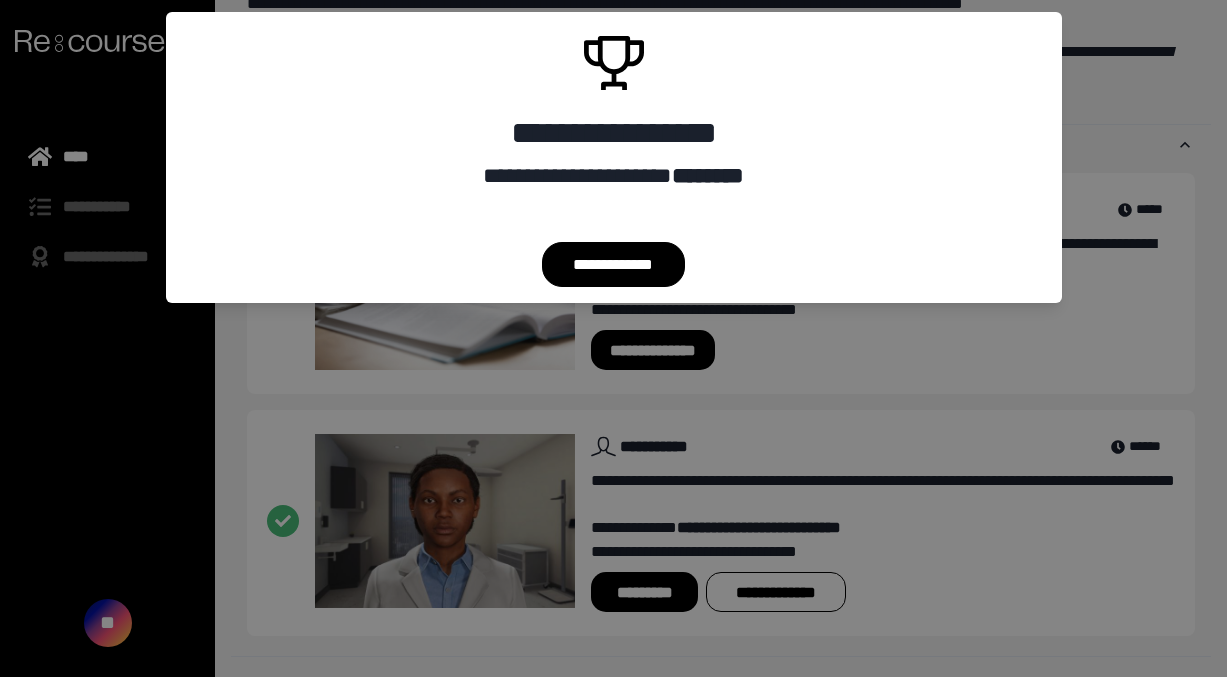 click on "**********" at bounding box center [613, 264] 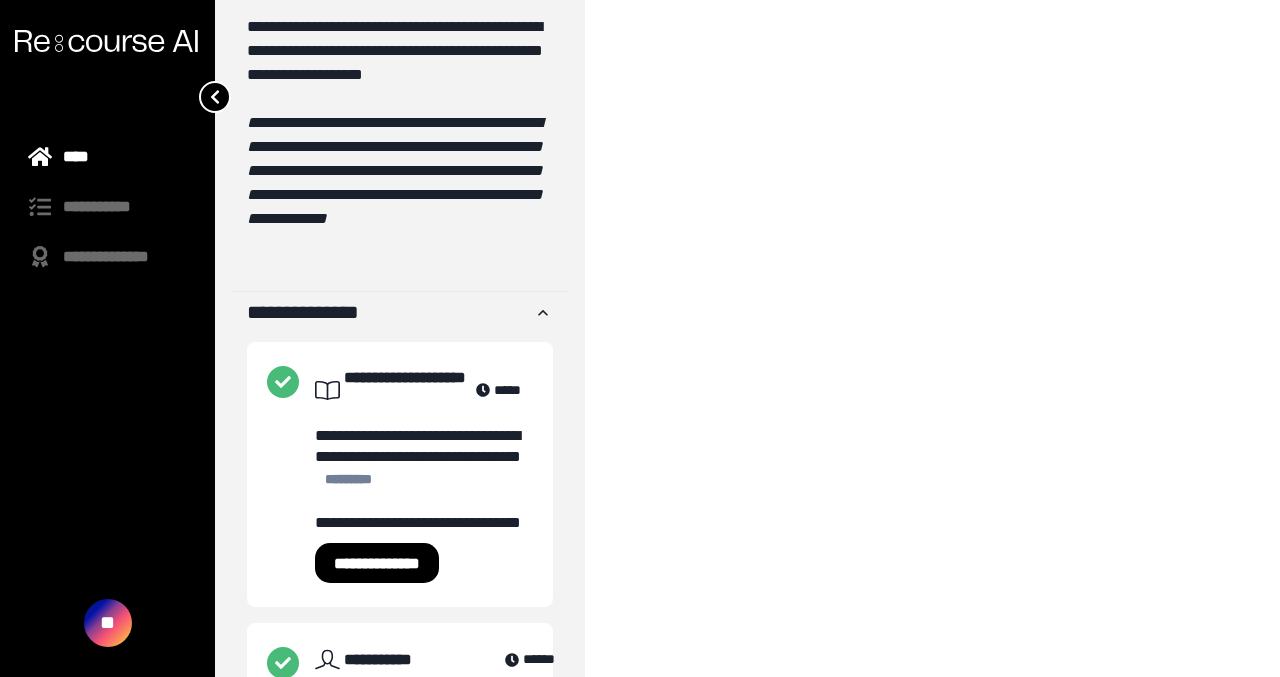 scroll, scrollTop: 592, scrollLeft: 0, axis: vertical 